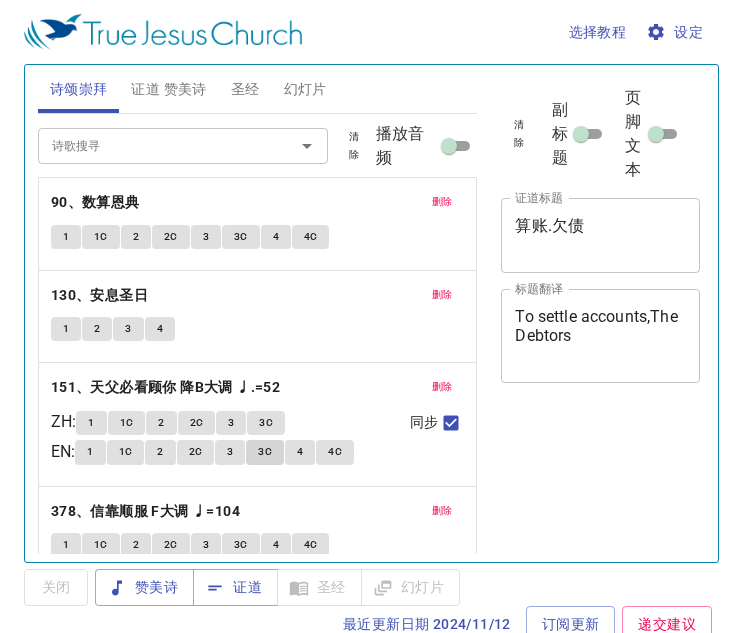 scroll, scrollTop: 0, scrollLeft: 0, axis: both 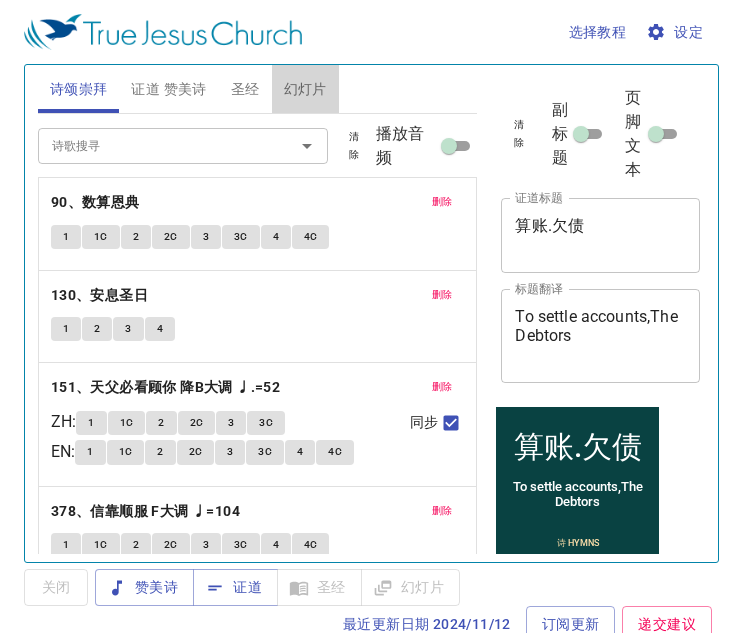 click on "幻灯片" at bounding box center (305, 89) 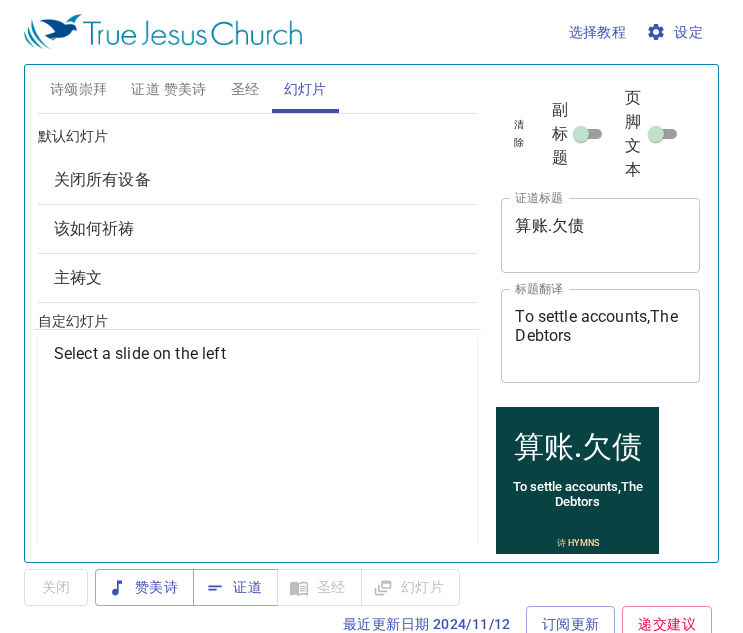 click on "关闭所有设备" at bounding box center (258, 180) 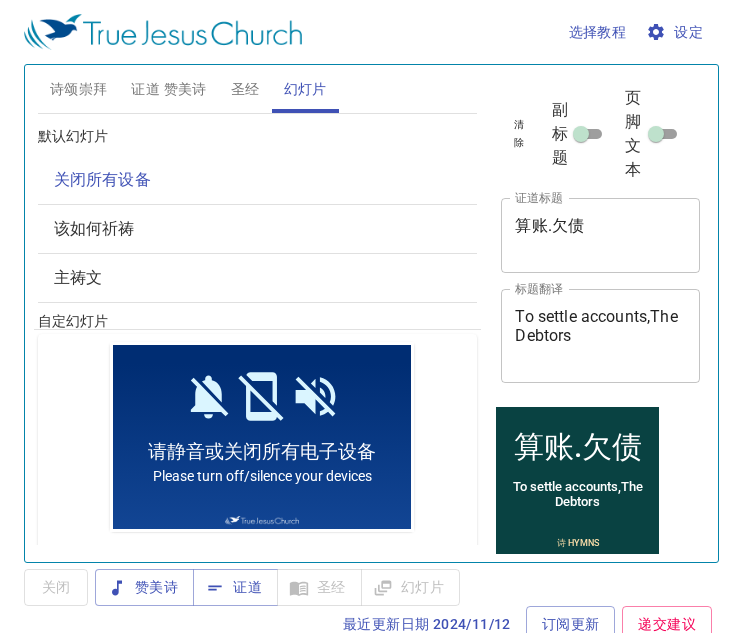 scroll, scrollTop: 0, scrollLeft: 0, axis: both 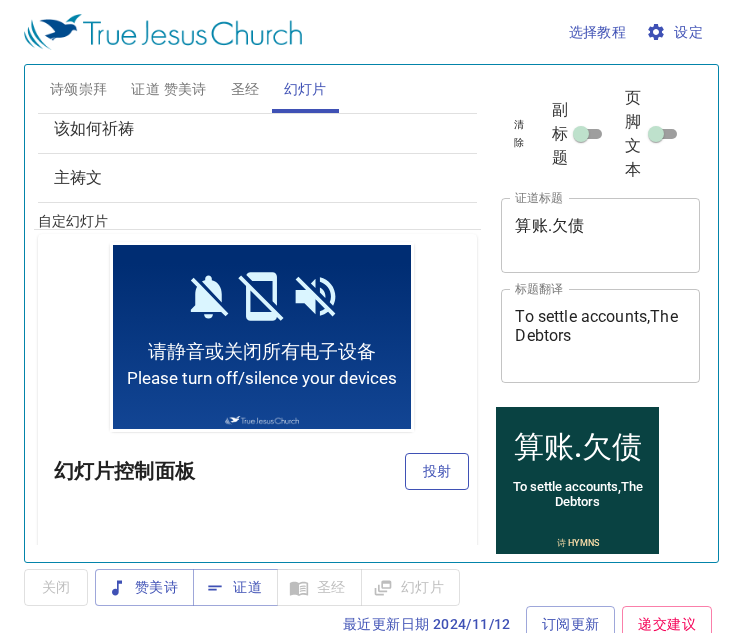 click on "投射" at bounding box center [437, 471] 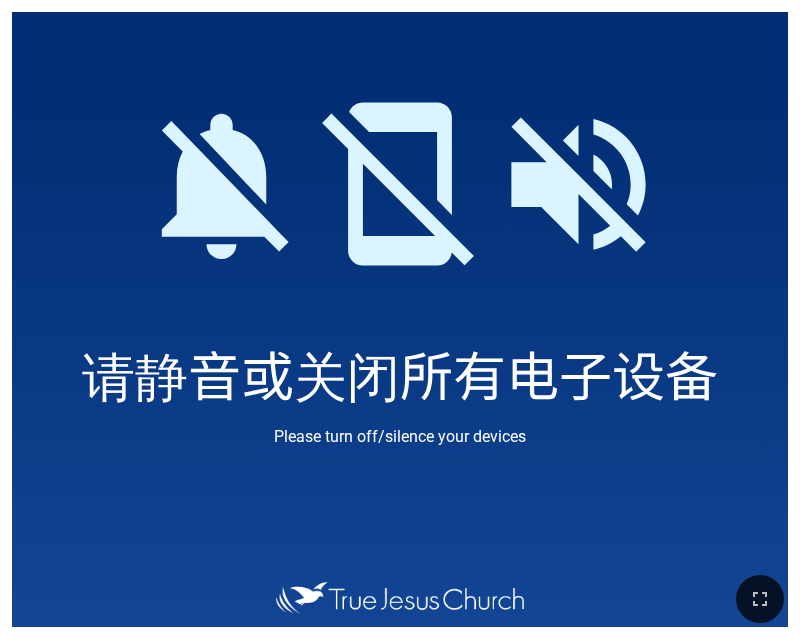scroll, scrollTop: 0, scrollLeft: 0, axis: both 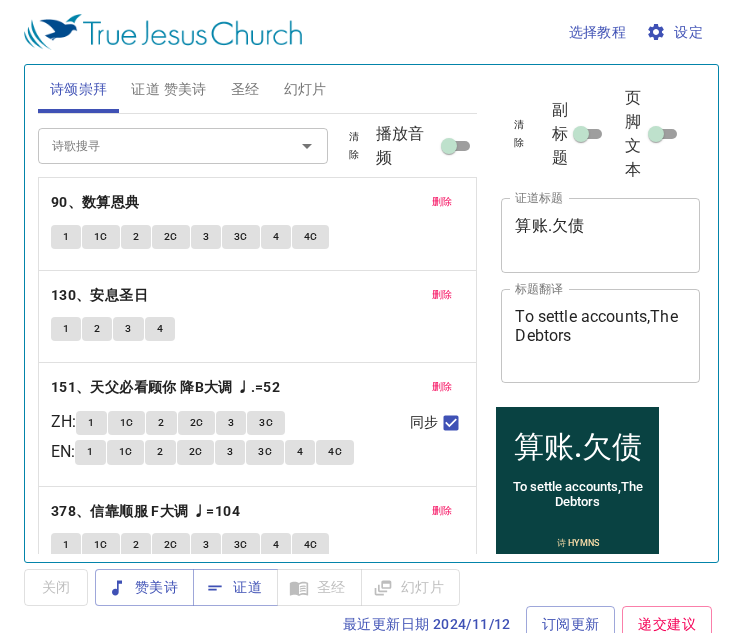 click on "证道 赞美诗" at bounding box center (168, 89) 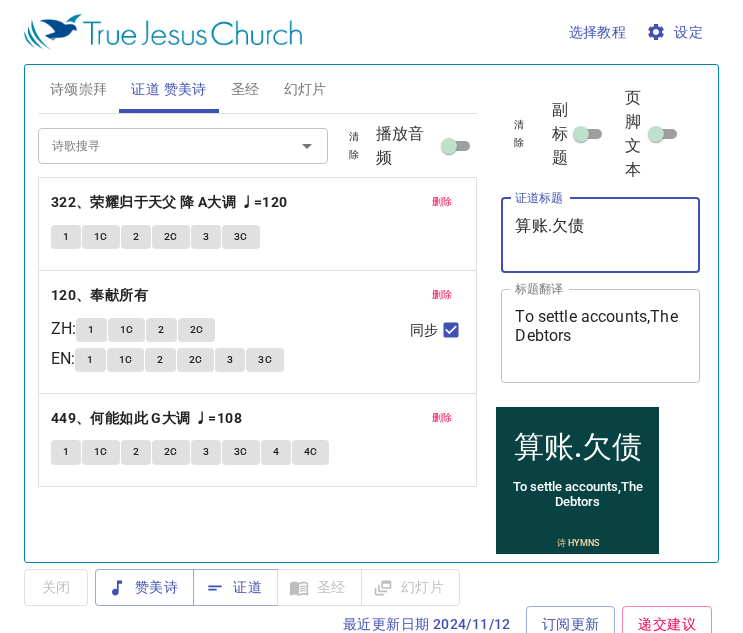 drag, startPoint x: 624, startPoint y: 221, endPoint x: 486, endPoint y: 225, distance: 138.05795 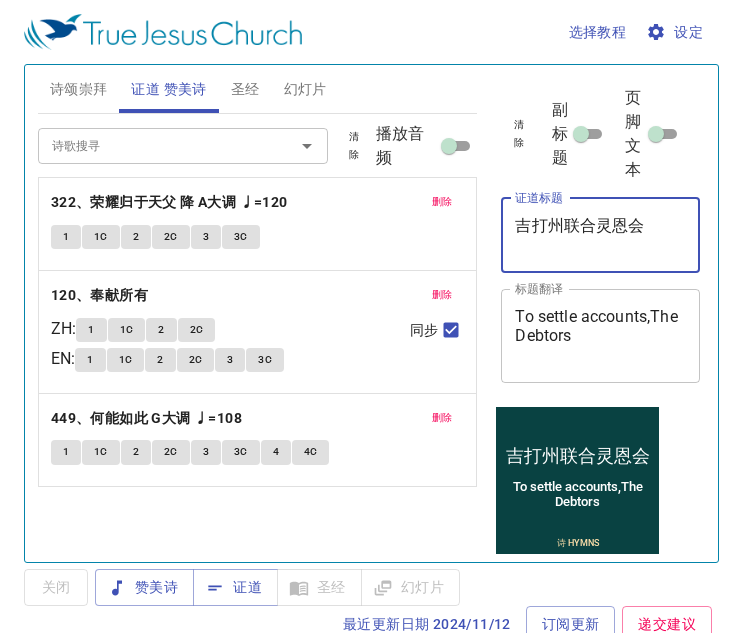 type on "吉打州联合灵恩会" 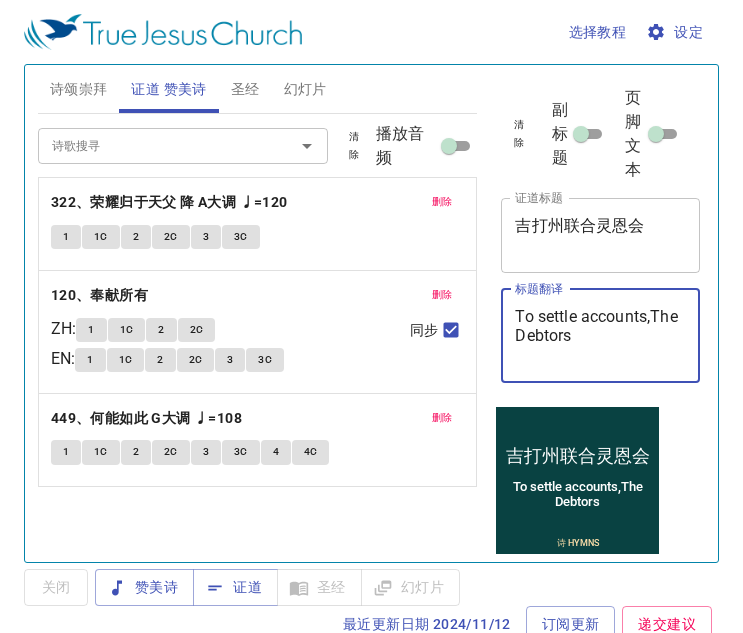 drag, startPoint x: 596, startPoint y: 367, endPoint x: 501, endPoint y: 326, distance: 103.4698 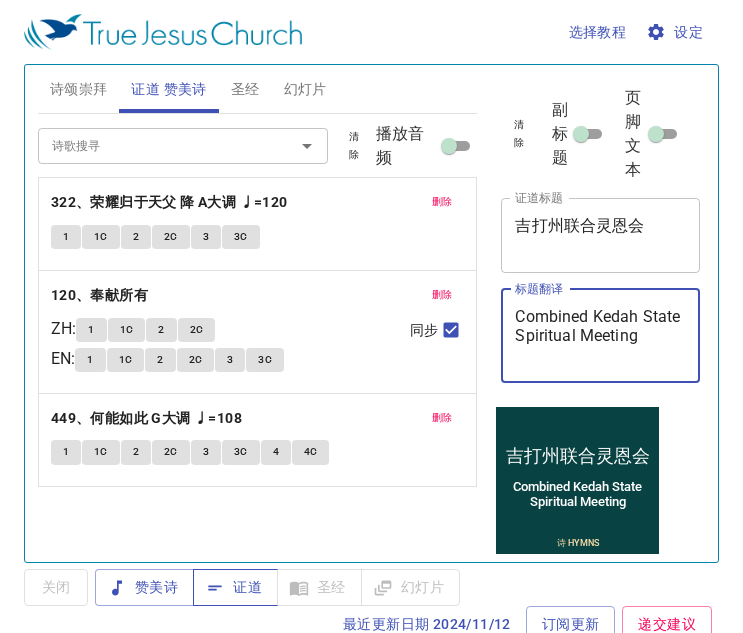 type on "Combined Kedah State Spiritual Meeting" 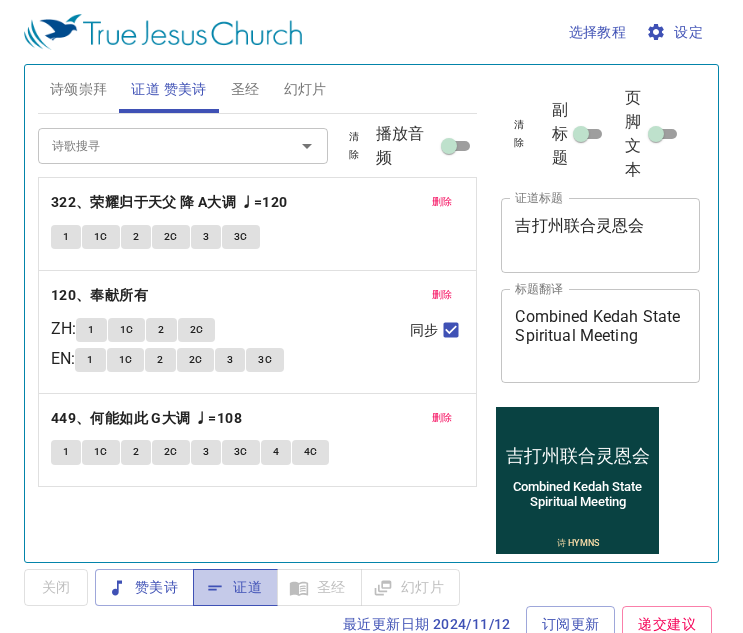 click on "证道" at bounding box center [144, 587] 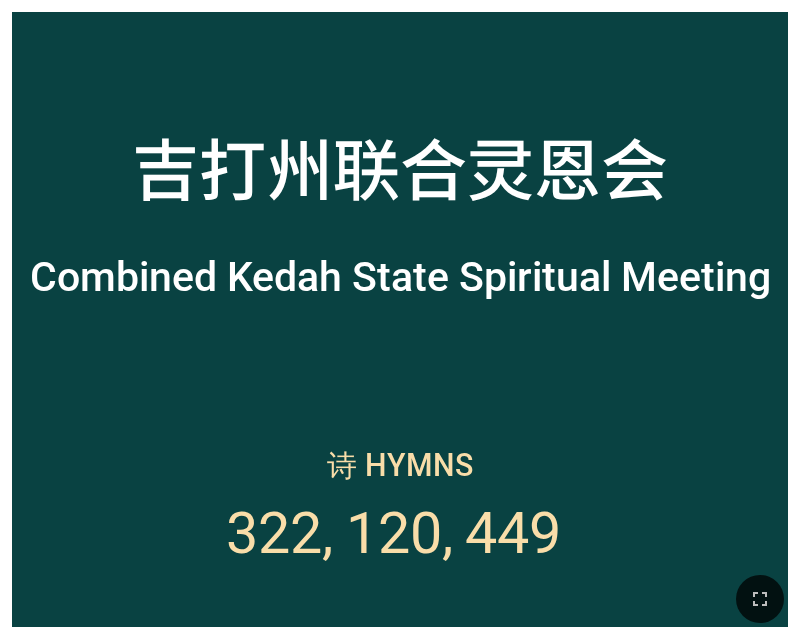 scroll, scrollTop: 0, scrollLeft: 0, axis: both 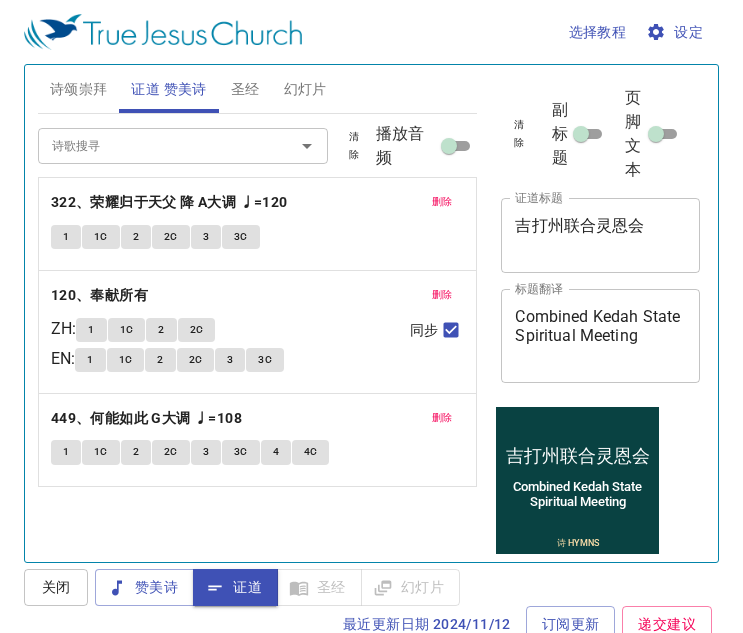 click on "幻灯片" at bounding box center [305, 89] 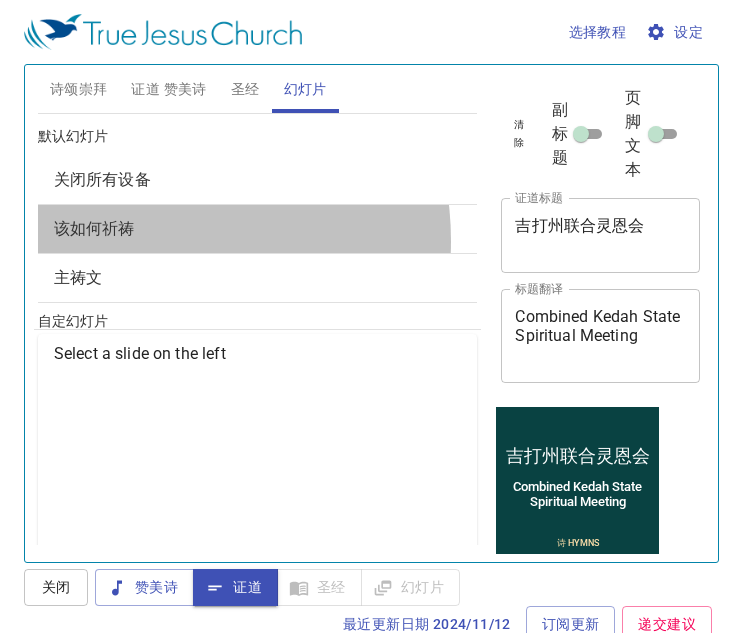 click on "该如何祈祷" at bounding box center [258, 180] 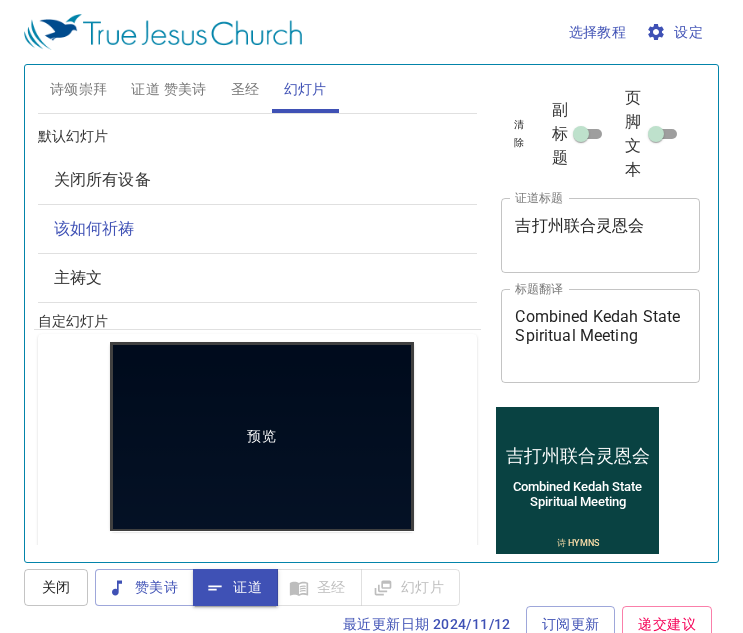 scroll, scrollTop: 0, scrollLeft: 0, axis: both 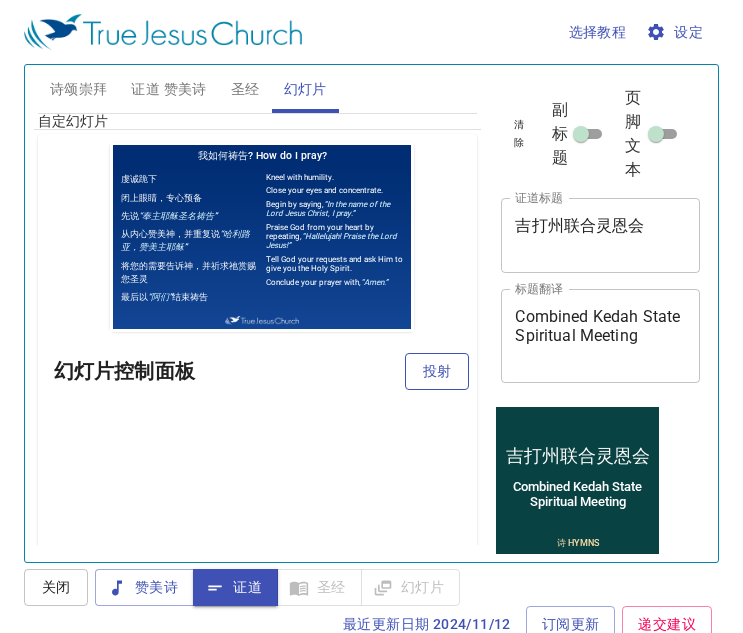 click on "投射" at bounding box center (437, 371) 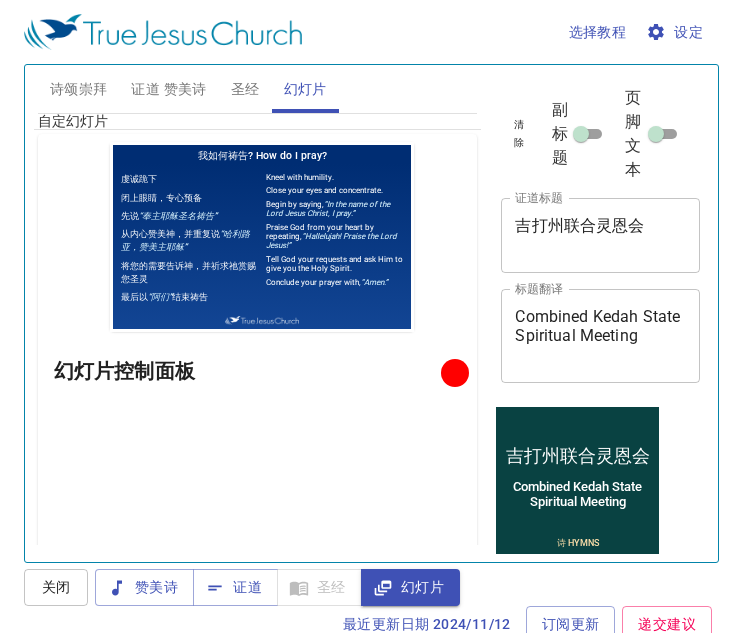 click on "幻灯片" at bounding box center (410, 587) 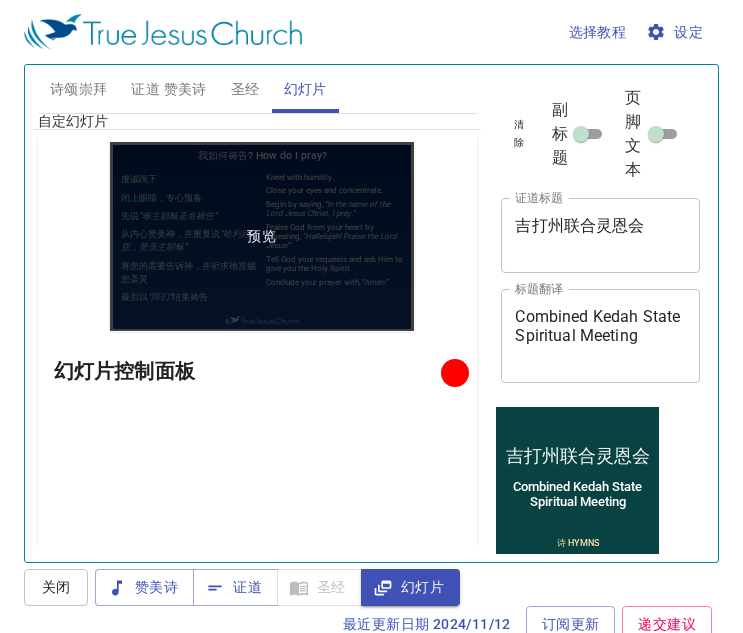 click on "预览" at bounding box center [261, 236] 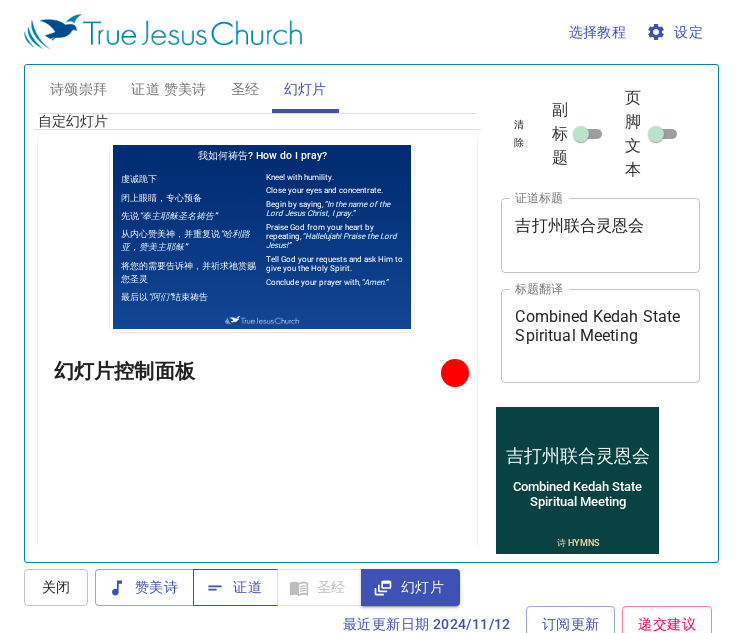 click on "证道" at bounding box center (144, 587) 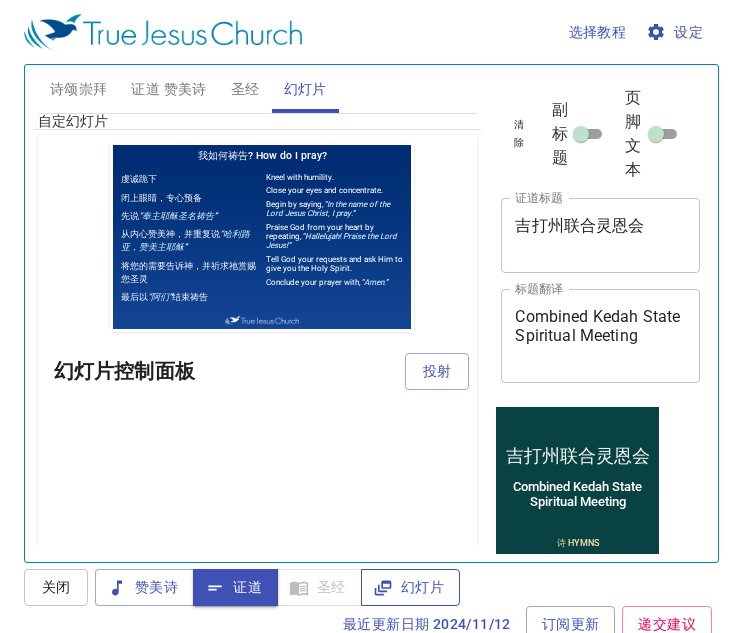 click on "幻灯片" at bounding box center (144, 587) 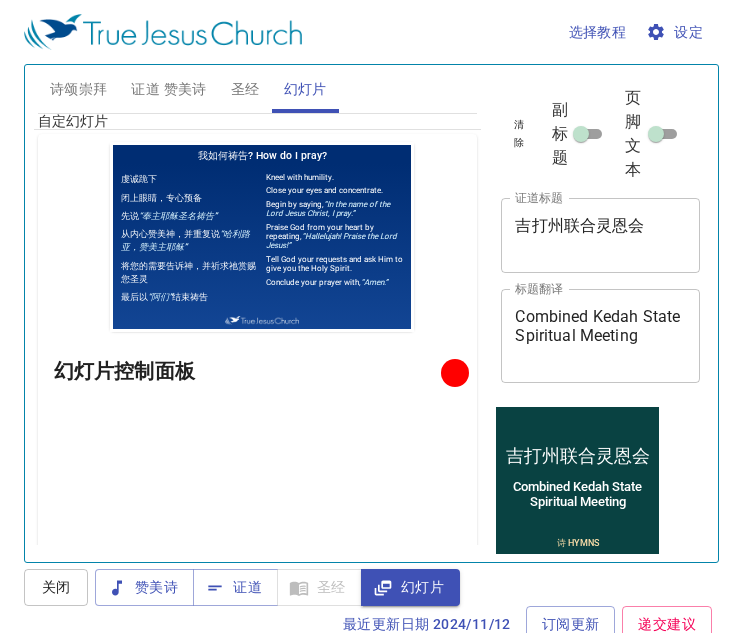 click on "预览 幻灯片控制面板" at bounding box center (258, 345) 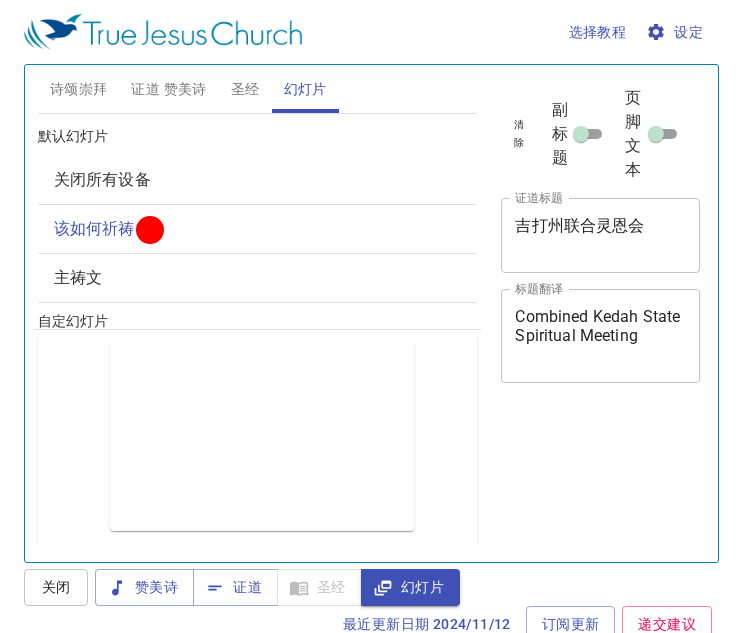 scroll, scrollTop: 0, scrollLeft: 0, axis: both 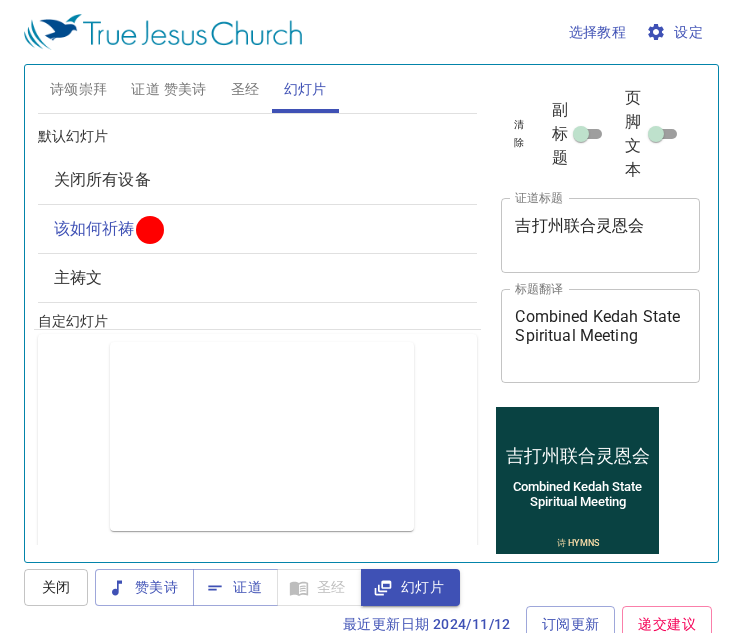 click on "圣经" at bounding box center [245, 89] 